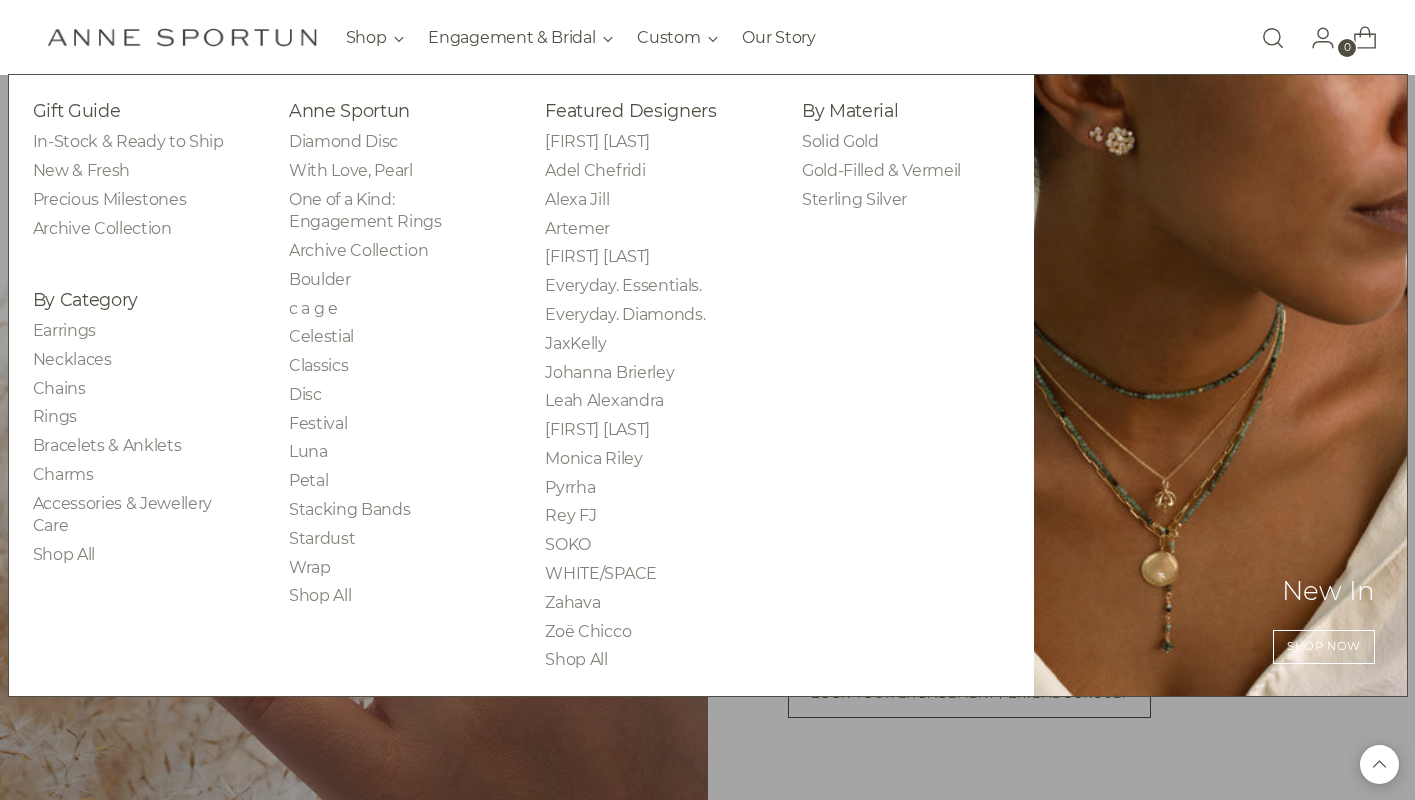 scroll, scrollTop: 1234, scrollLeft: 0, axis: vertical 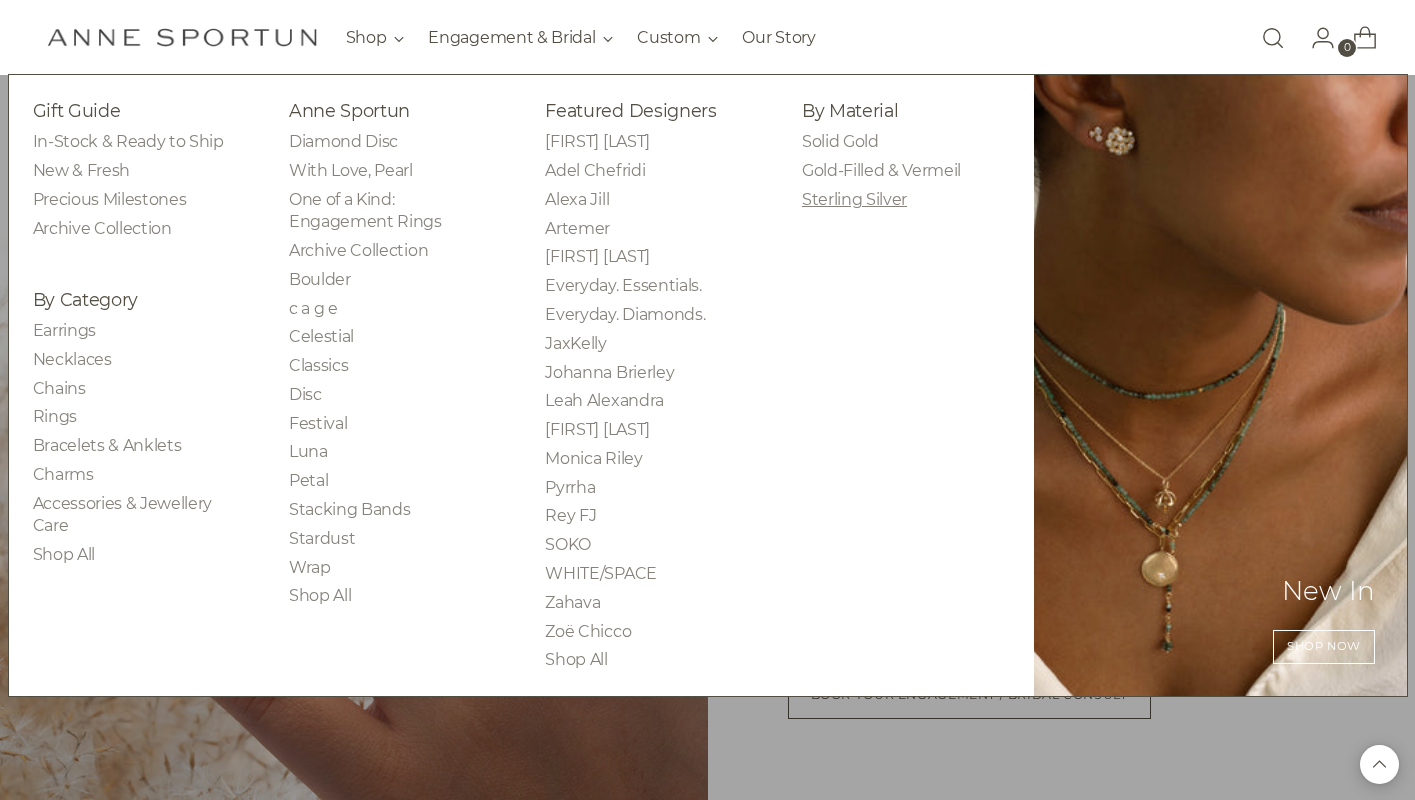 click on "Sterling Silver" at bounding box center [854, 199] 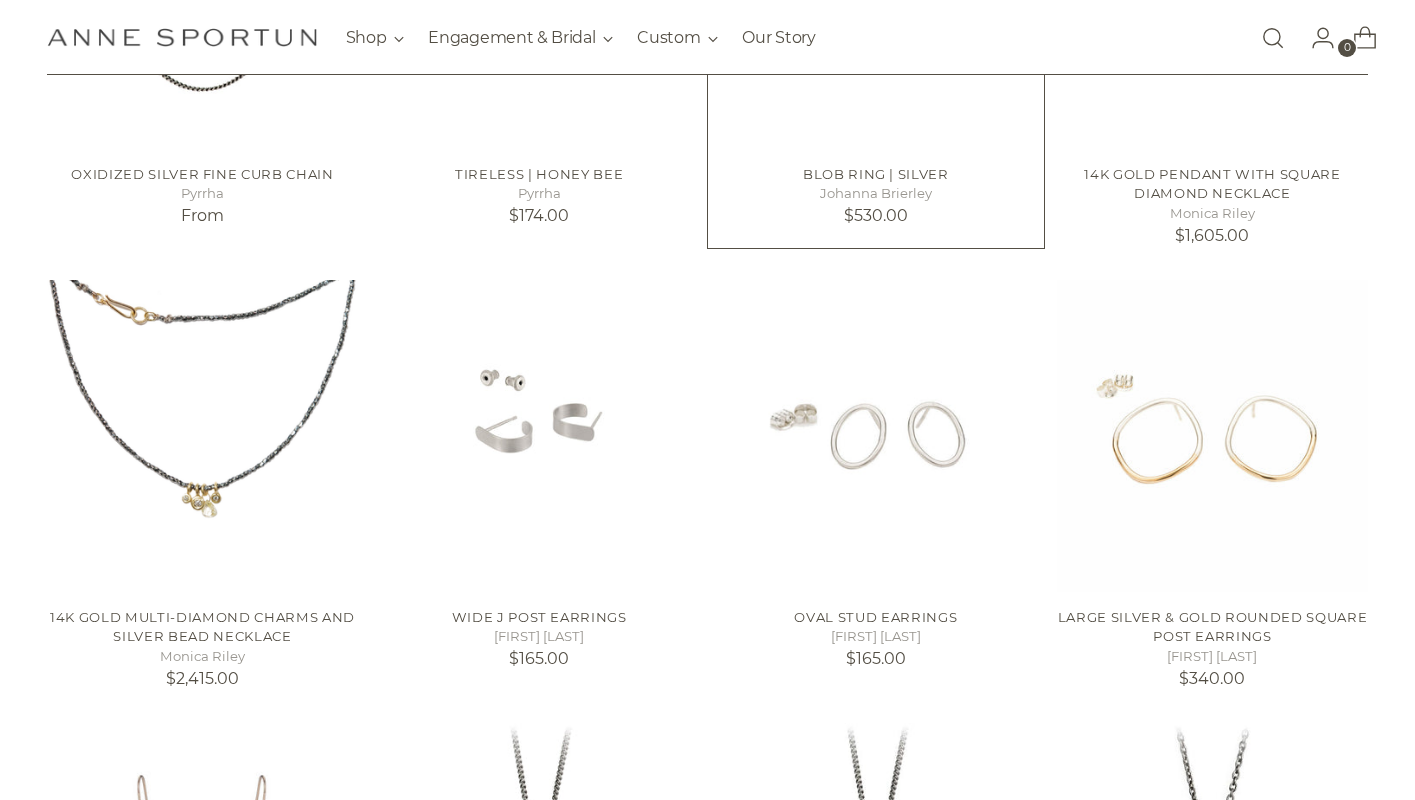 scroll, scrollTop: 663, scrollLeft: 0, axis: vertical 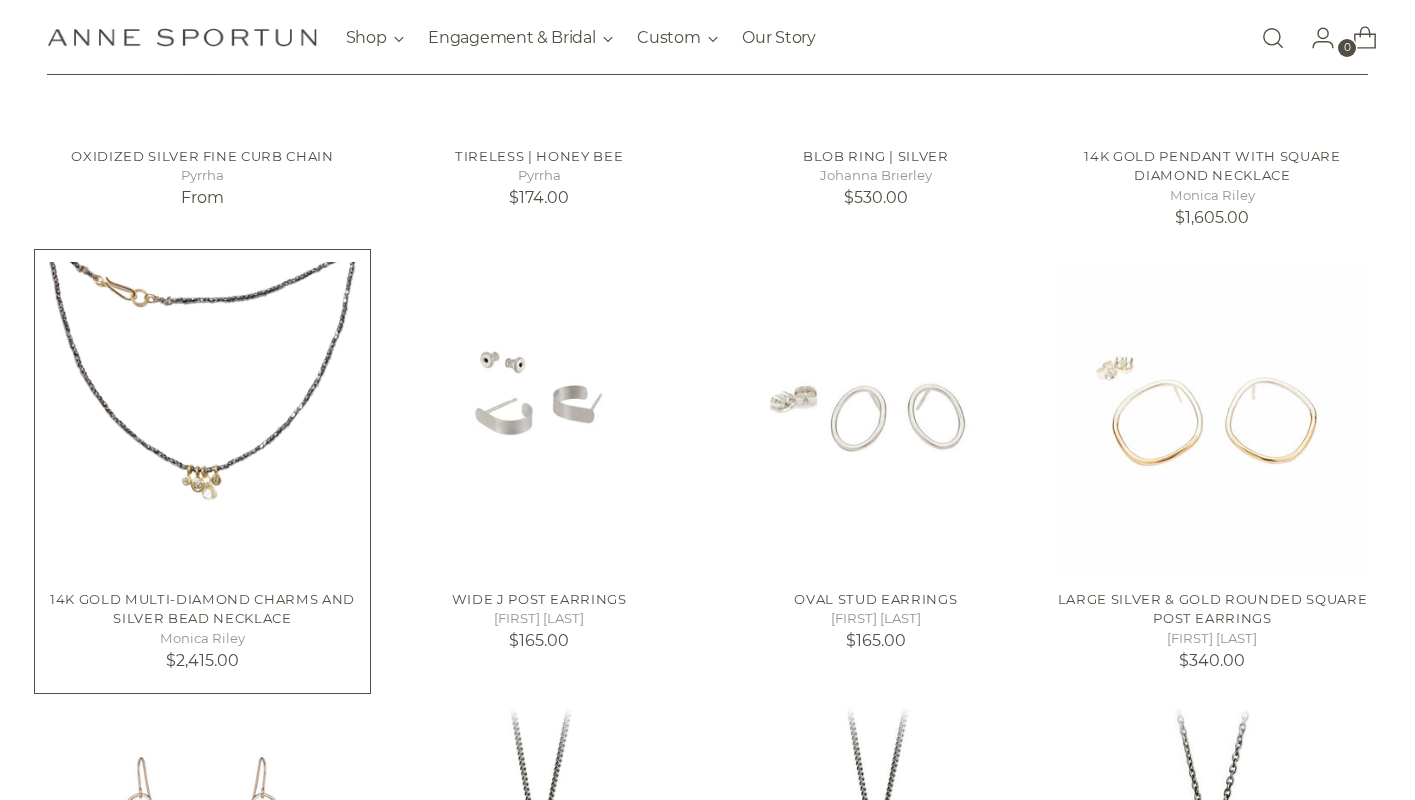 click at bounding box center (0, 0) 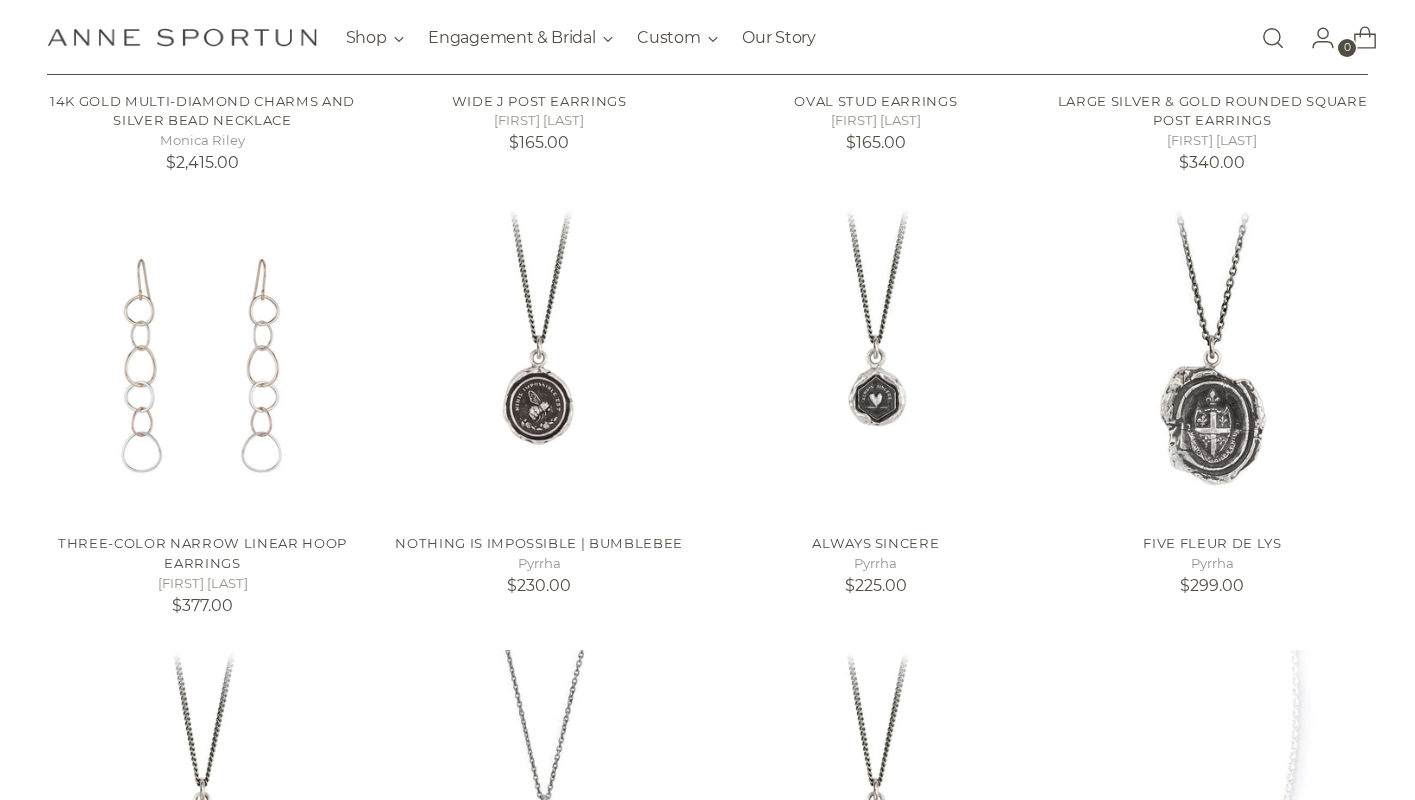 scroll, scrollTop: 1165, scrollLeft: 0, axis: vertical 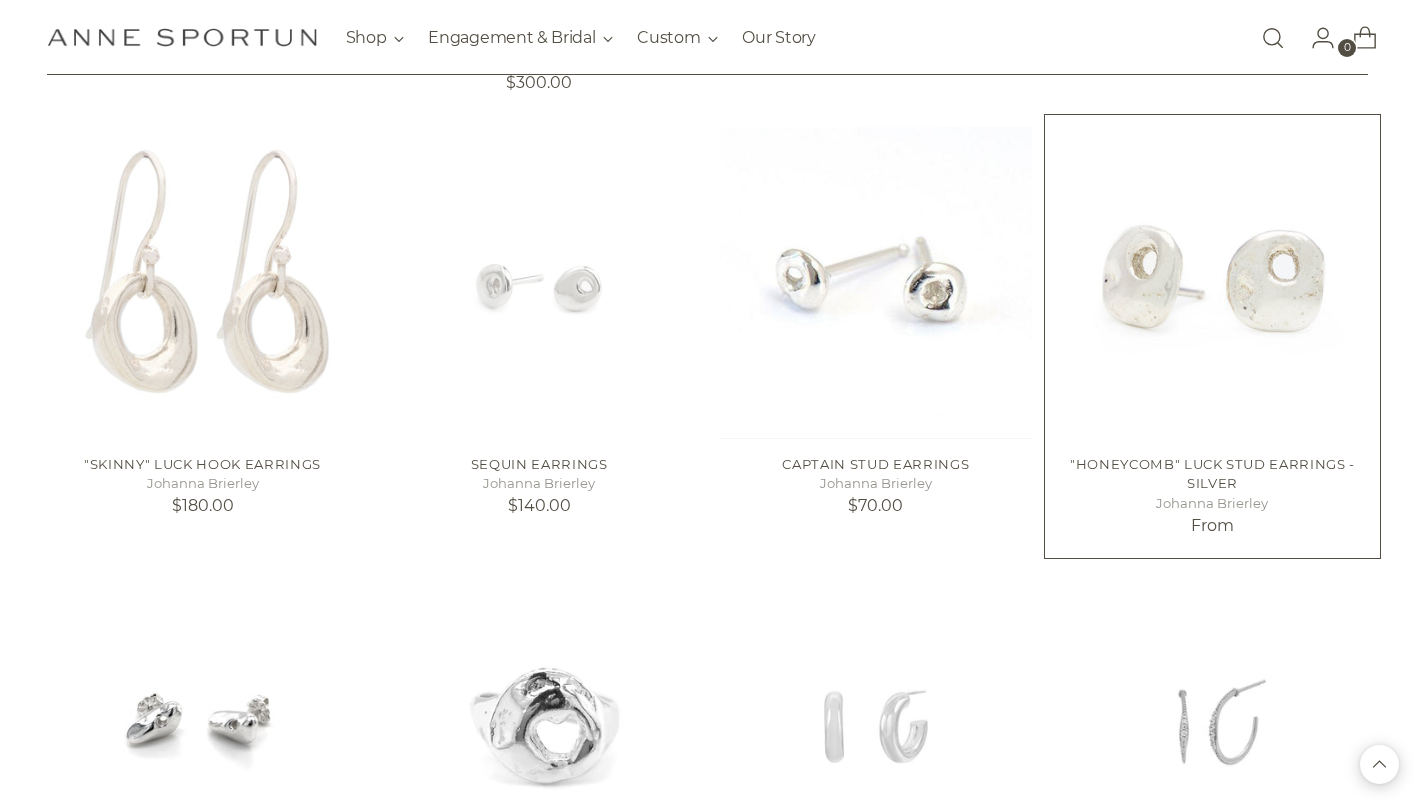 click on ""Honeycomb" Luck Stud Earrings - Silver" at bounding box center [1212, 474] 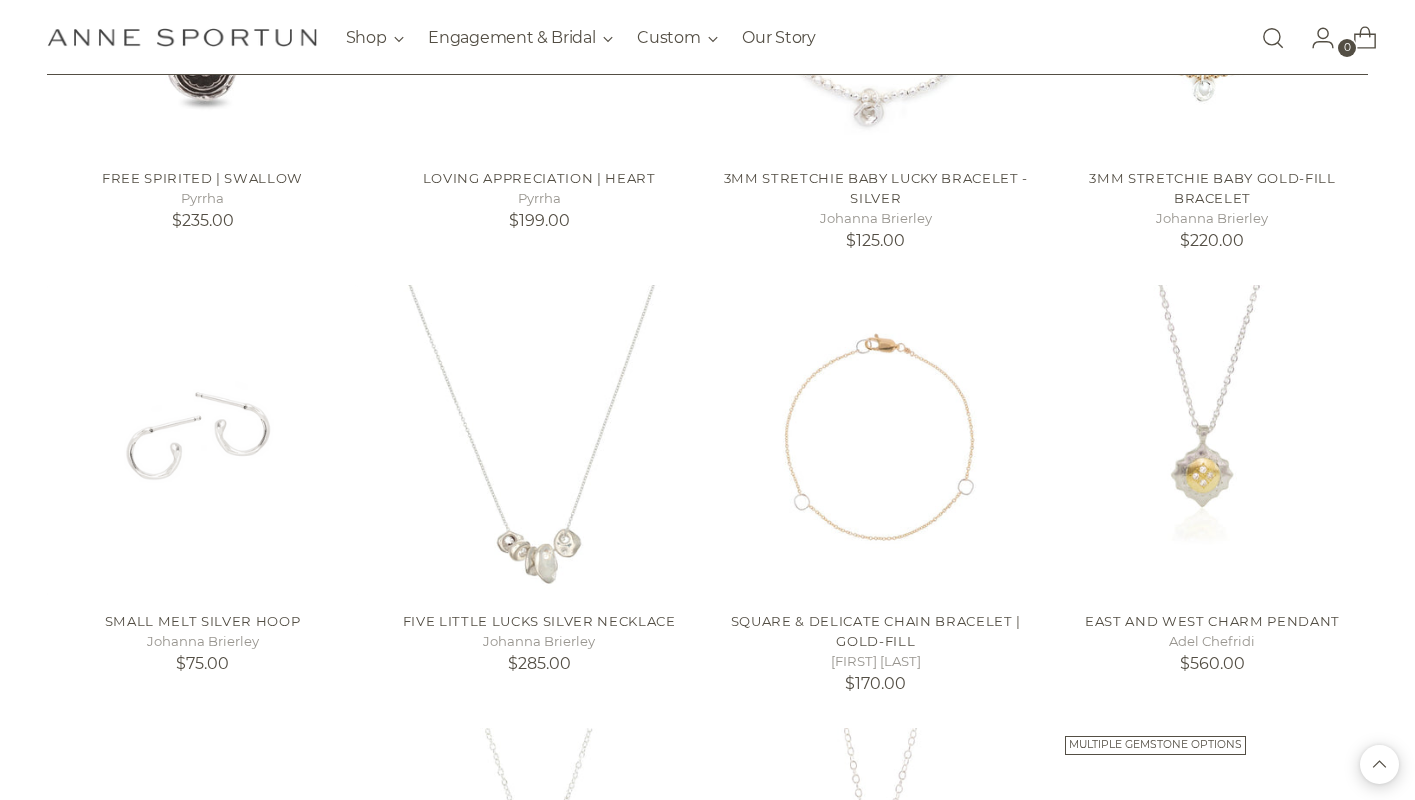 scroll, scrollTop: 8016, scrollLeft: 0, axis: vertical 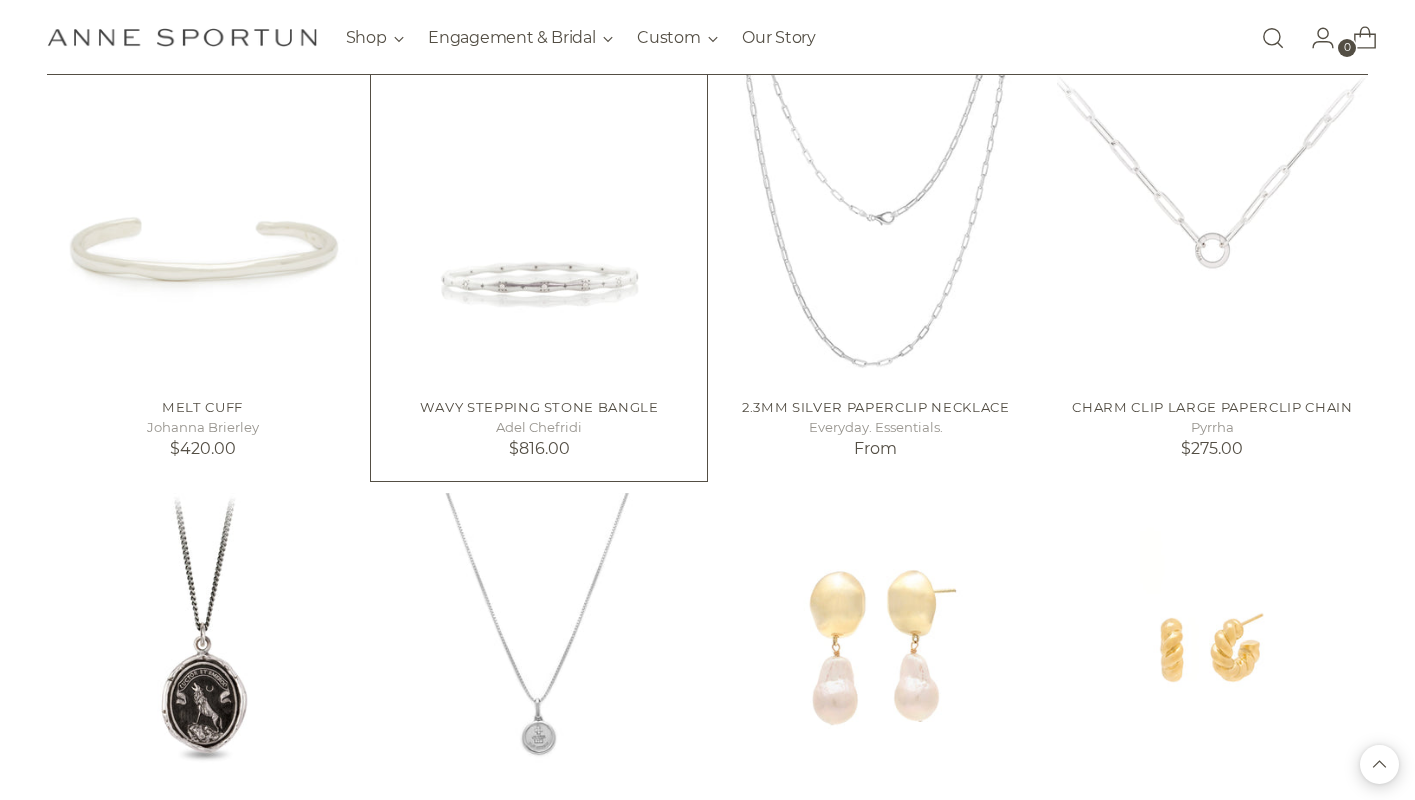 click at bounding box center (0, 0) 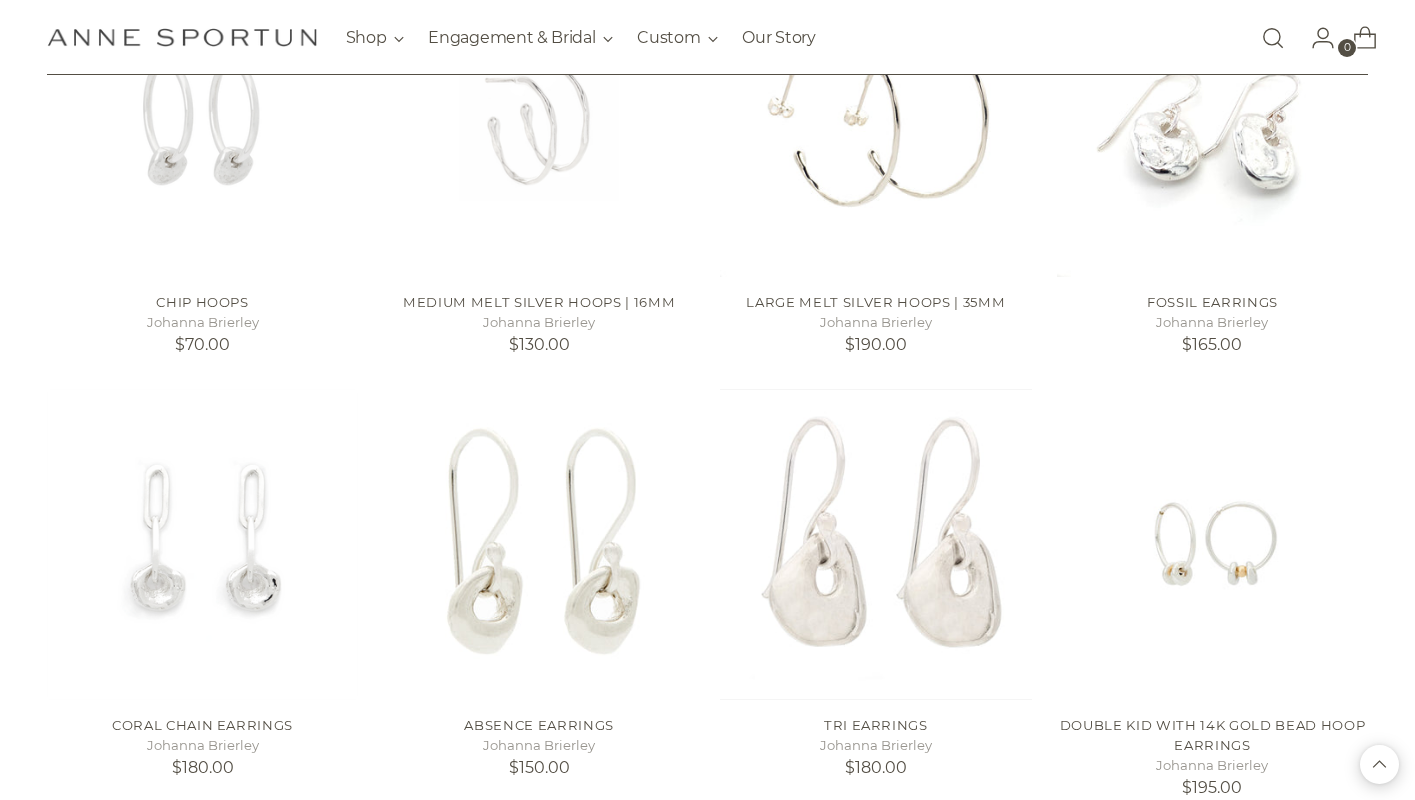 scroll, scrollTop: 15181, scrollLeft: 0, axis: vertical 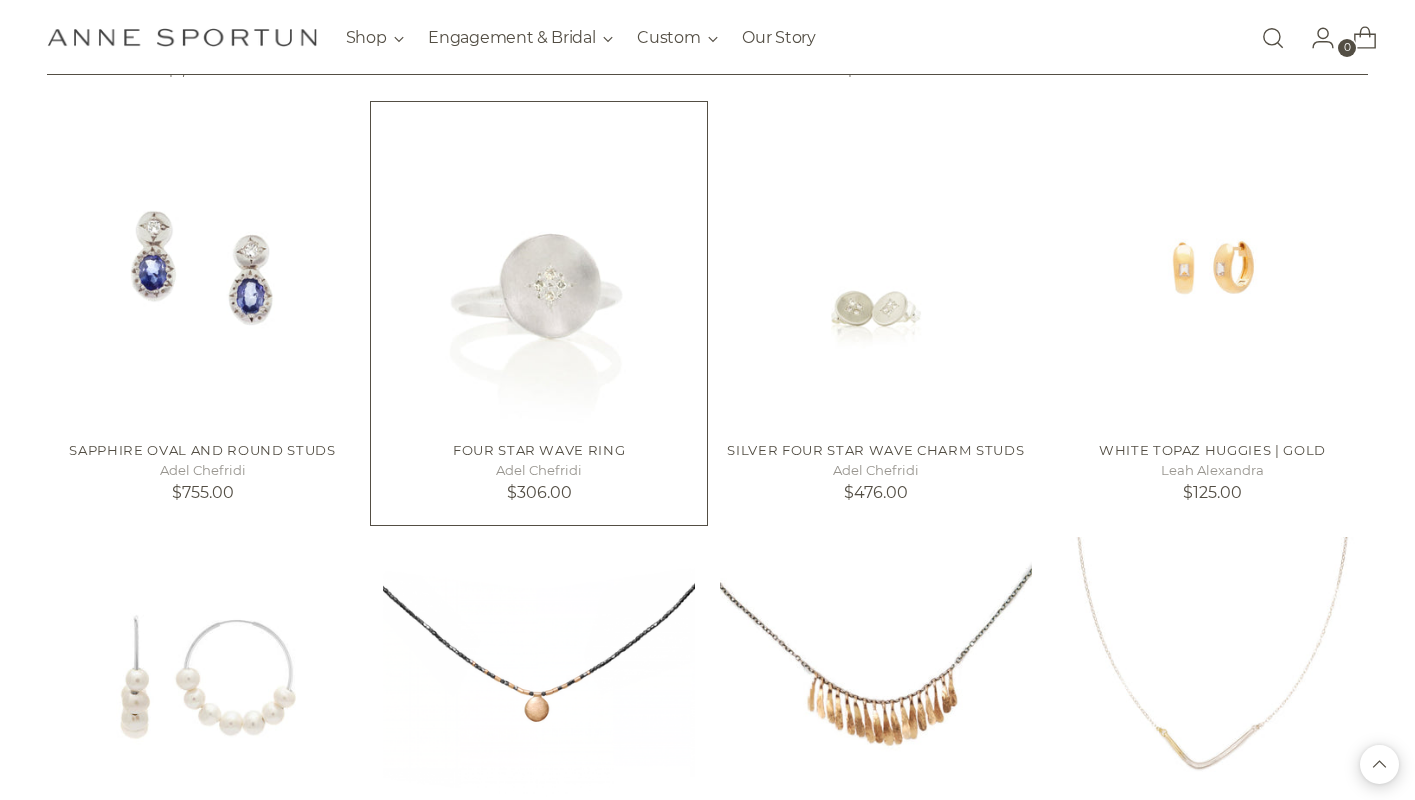 drag, startPoint x: 493, startPoint y: 433, endPoint x: 597, endPoint y: 431, distance: 104.019226 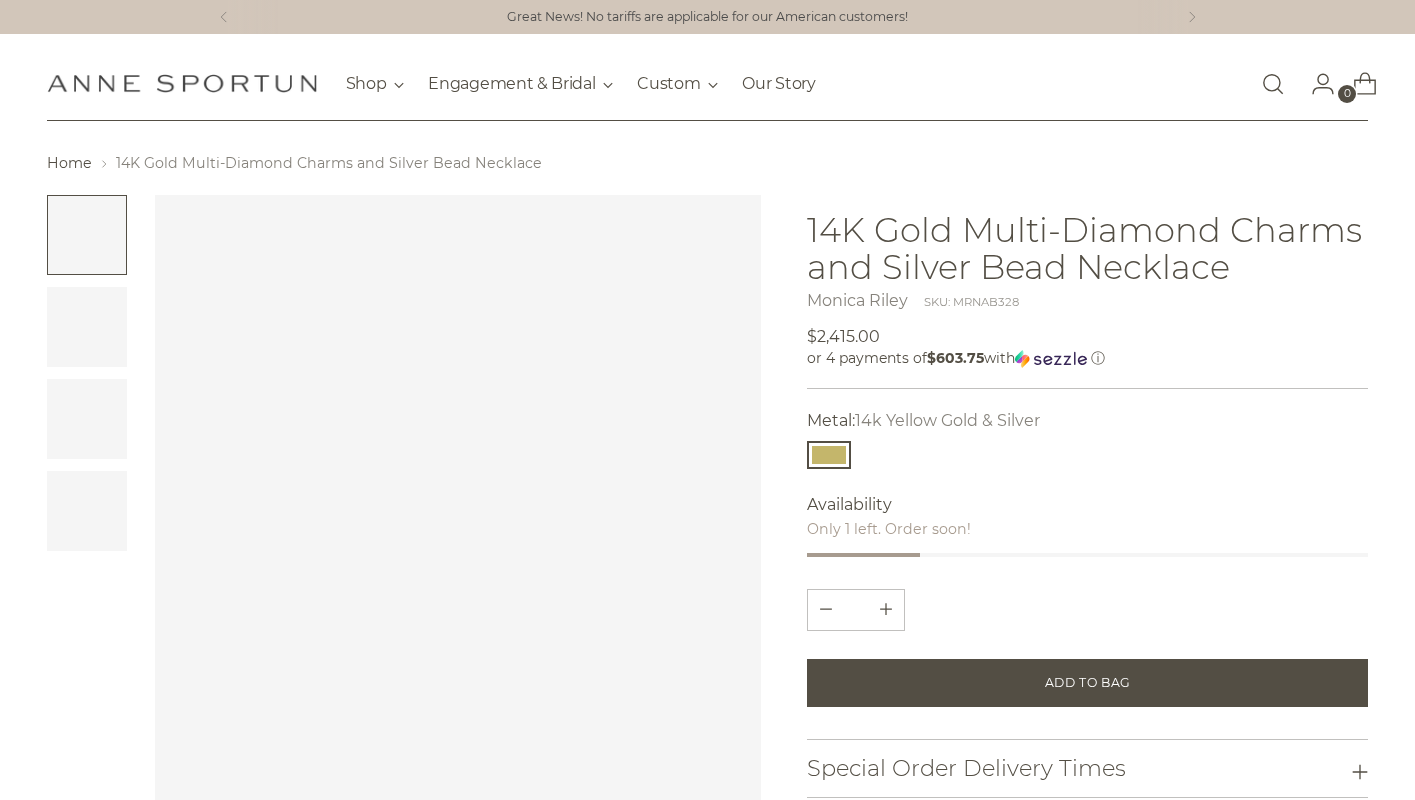 scroll, scrollTop: 0, scrollLeft: 0, axis: both 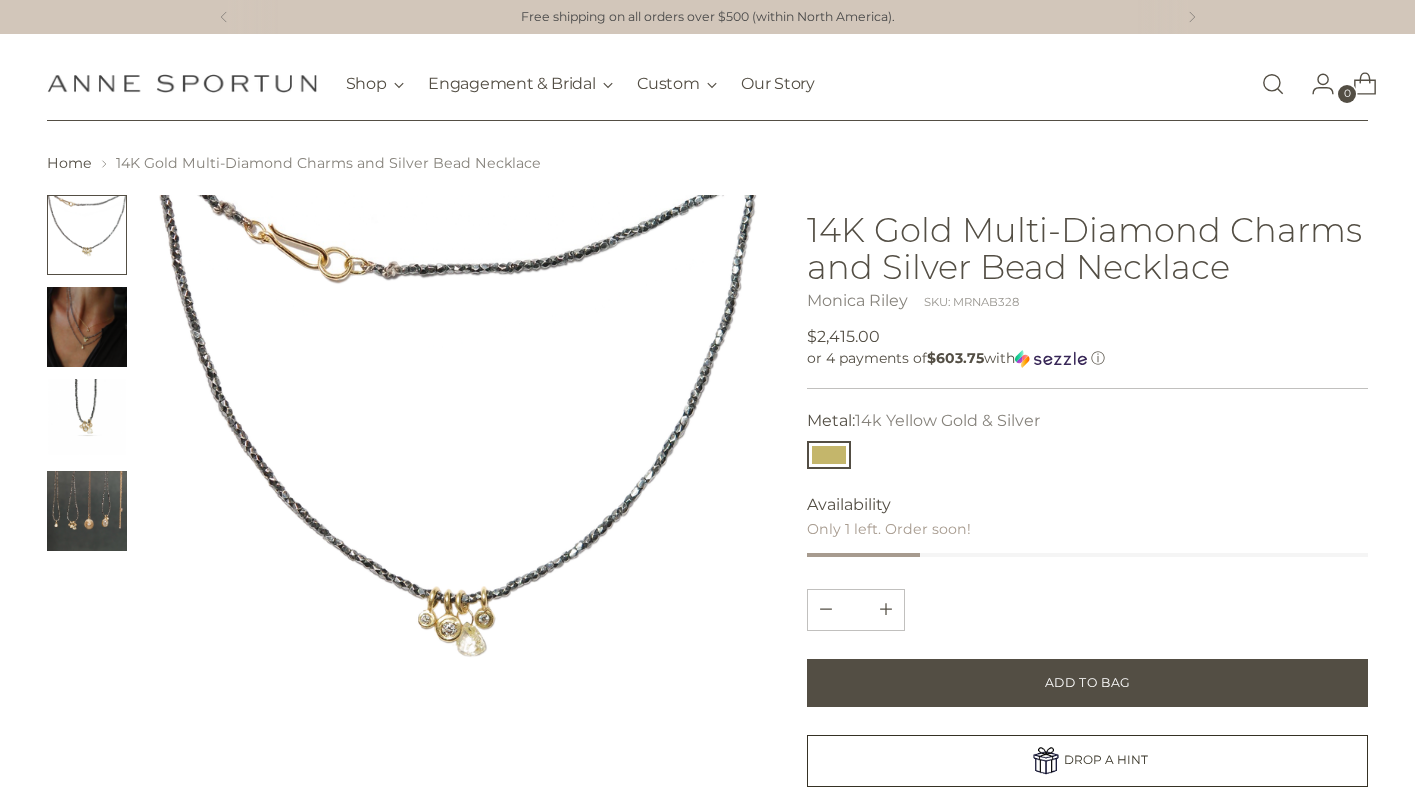 click at bounding box center (87, 327) 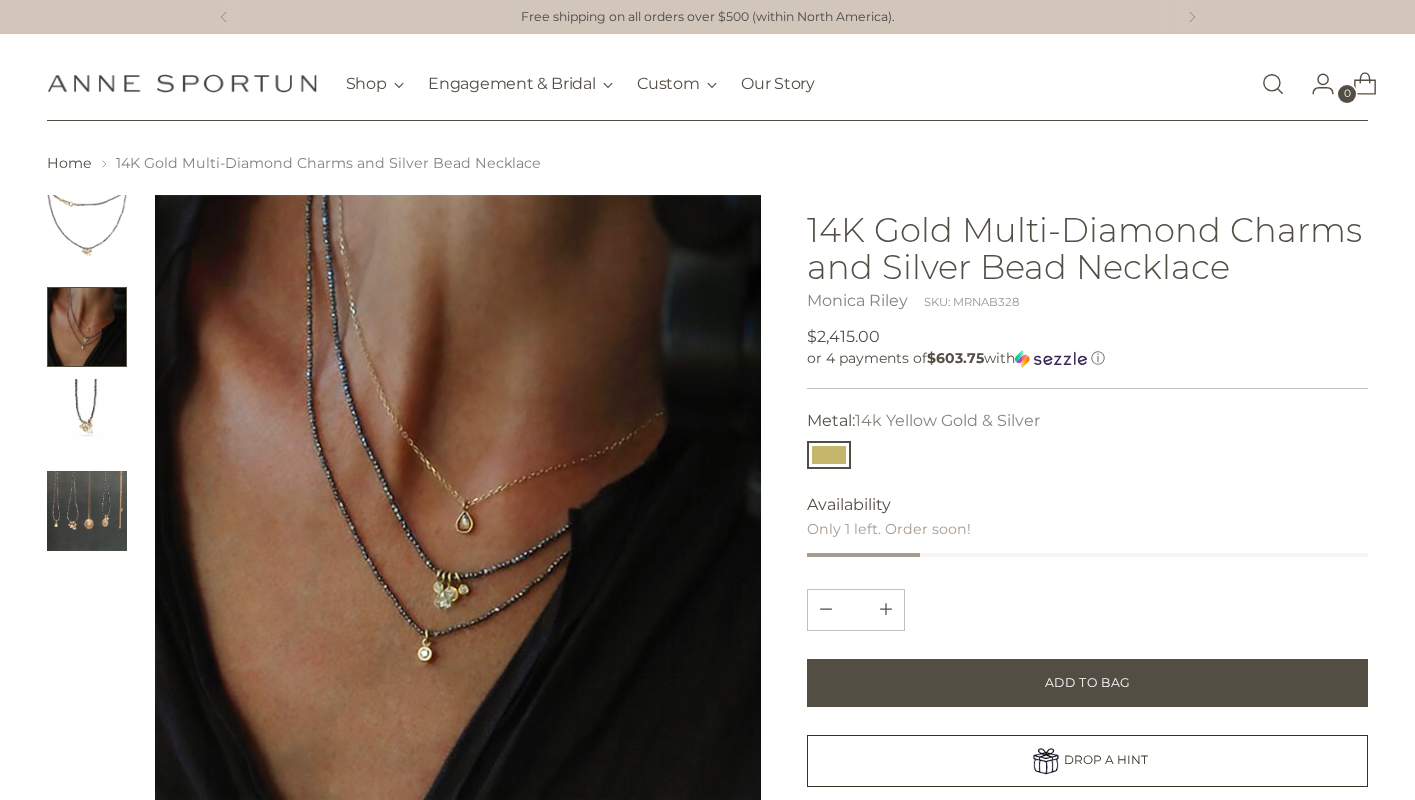 click at bounding box center [458, 498] 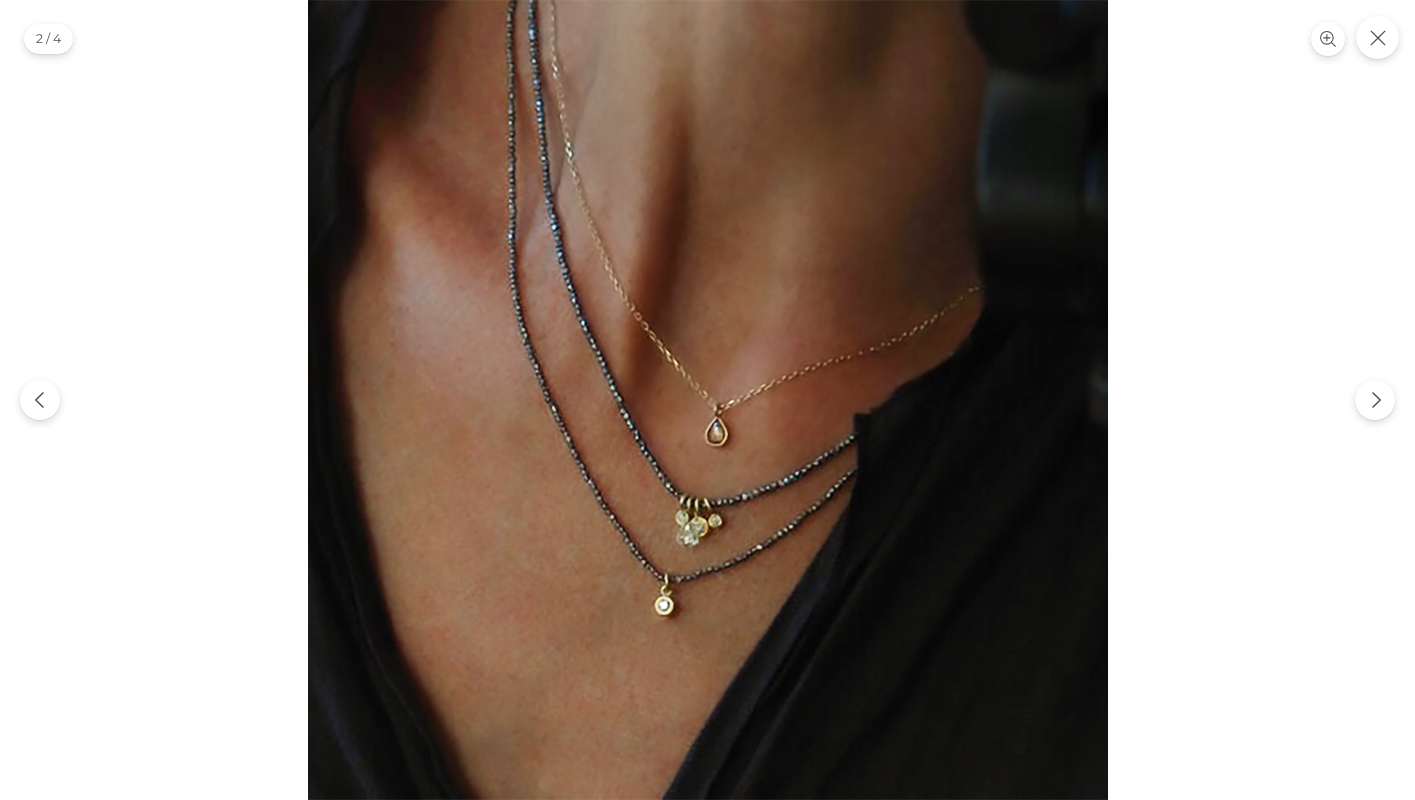 click at bounding box center [708, 400] 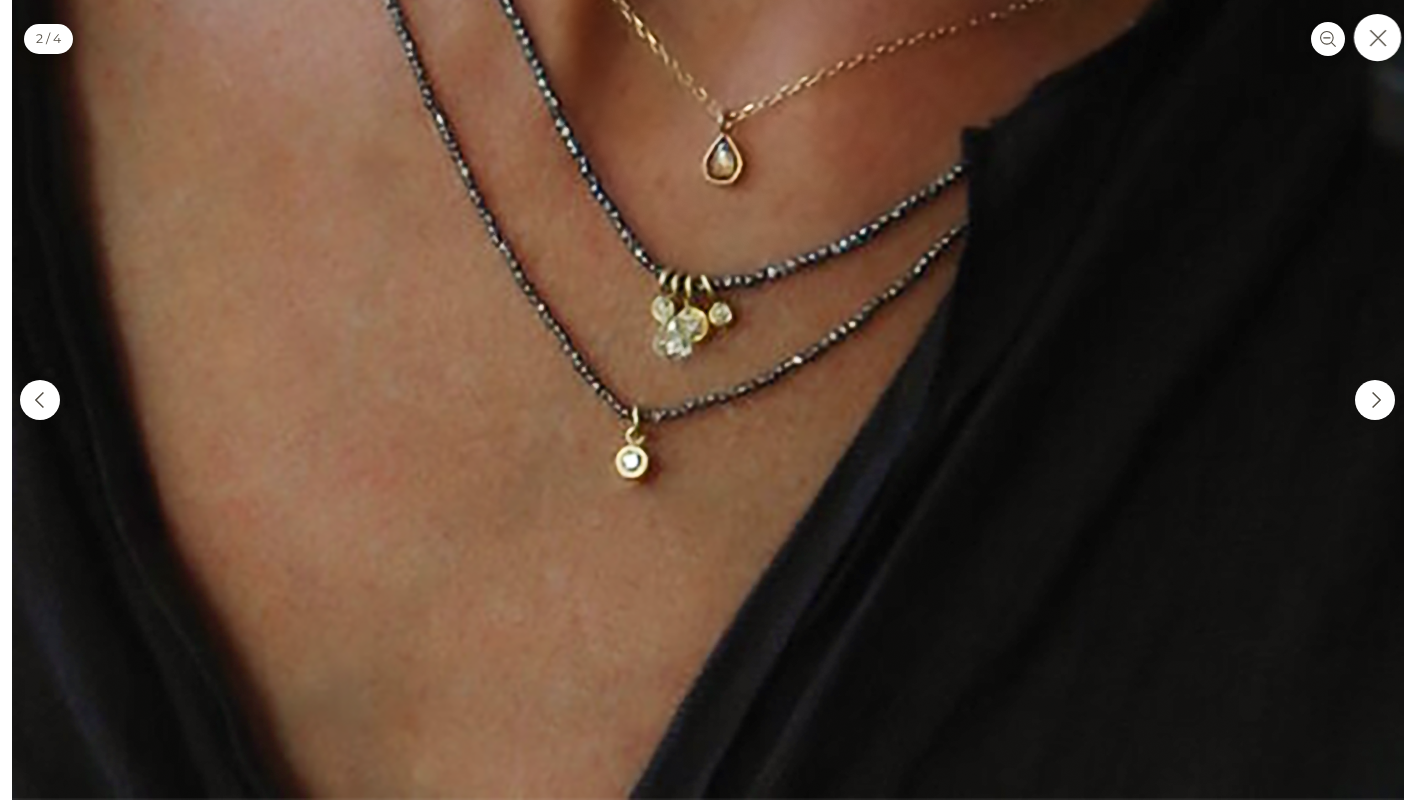 click 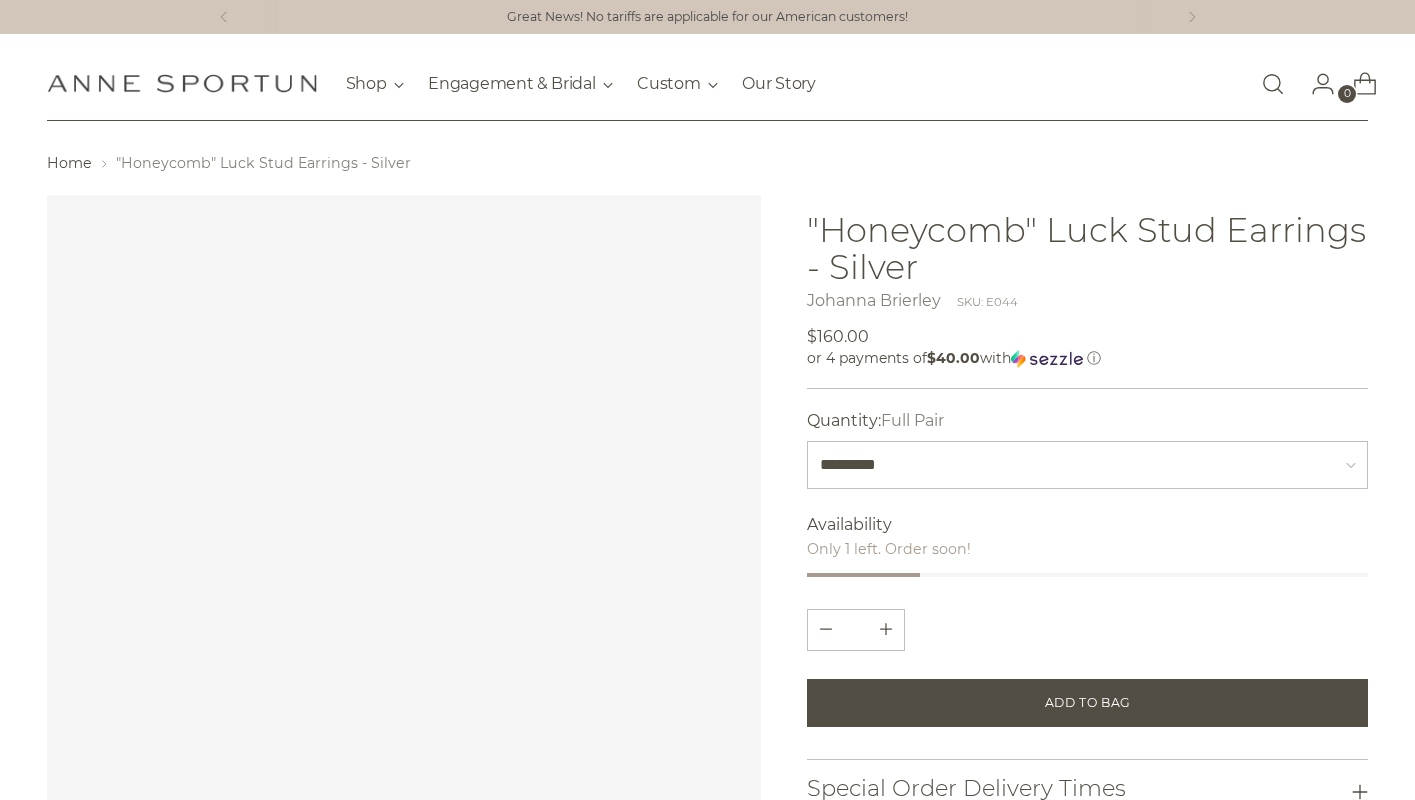 scroll, scrollTop: 0, scrollLeft: 0, axis: both 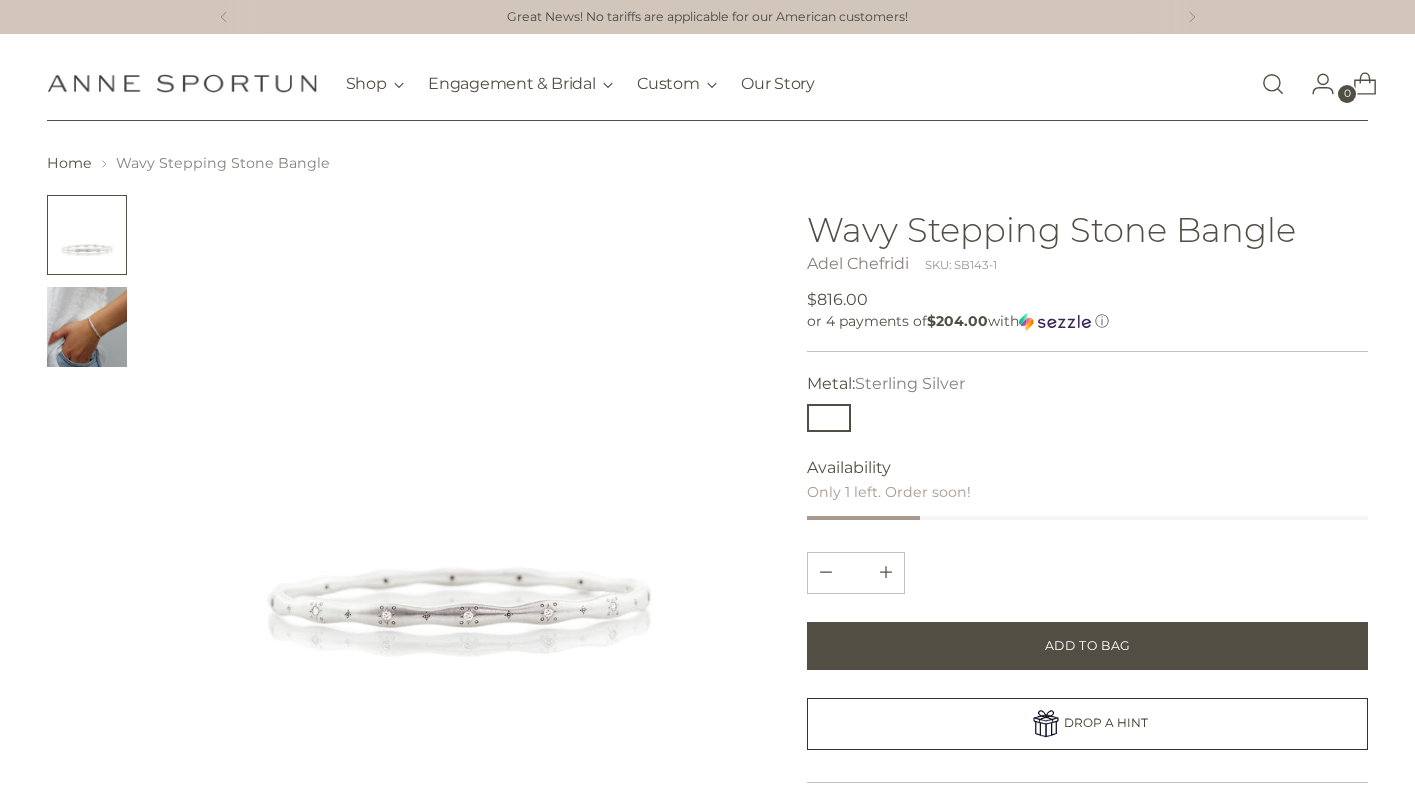 click at bounding box center [87, 327] 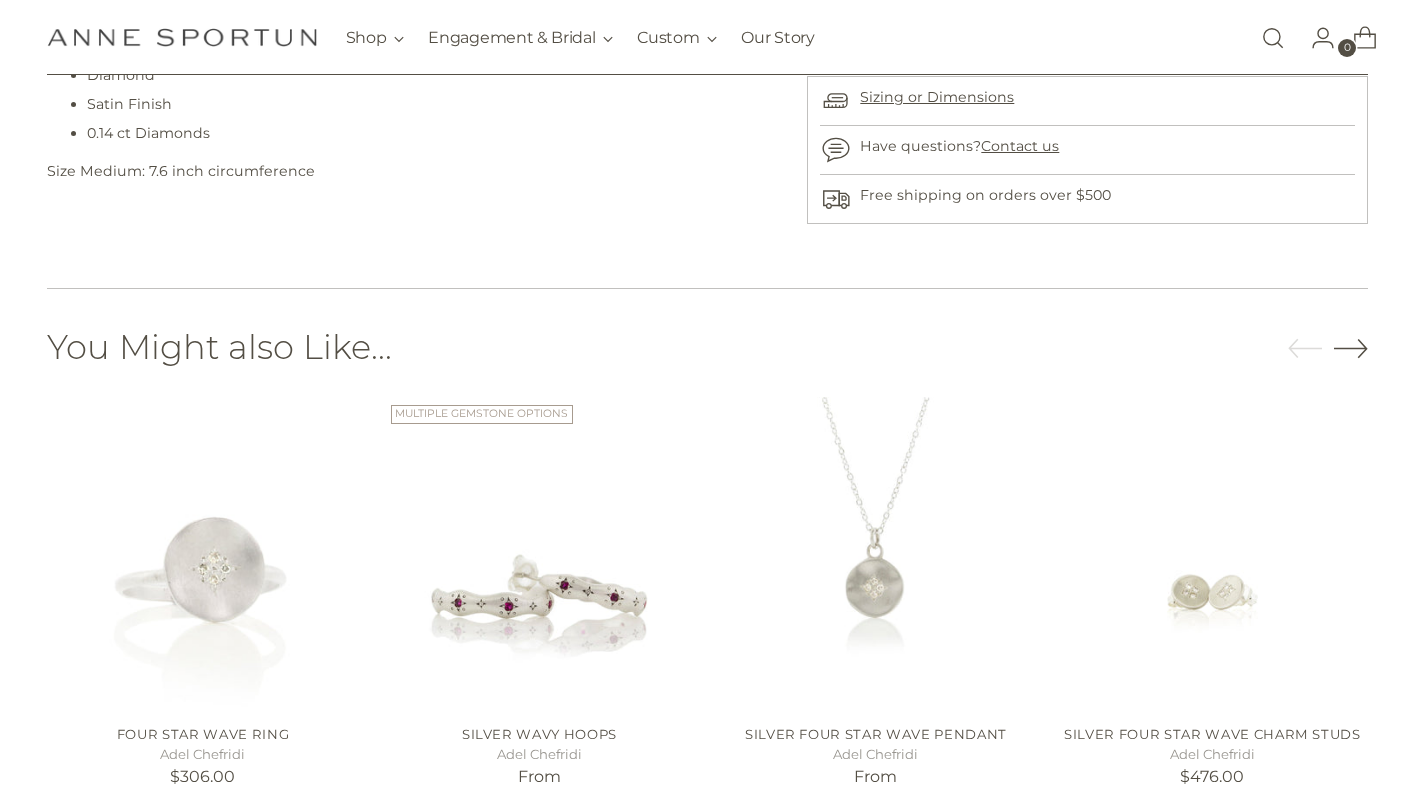 scroll, scrollTop: 880, scrollLeft: 0, axis: vertical 